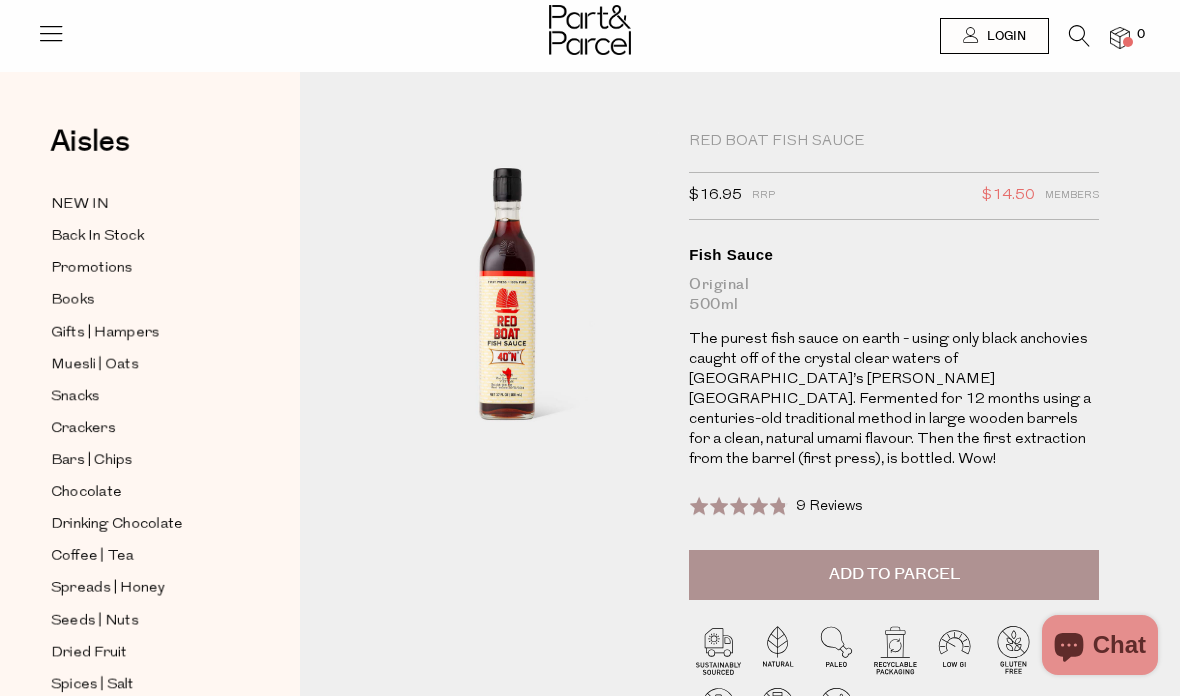 scroll, scrollTop: 0, scrollLeft: 0, axis: both 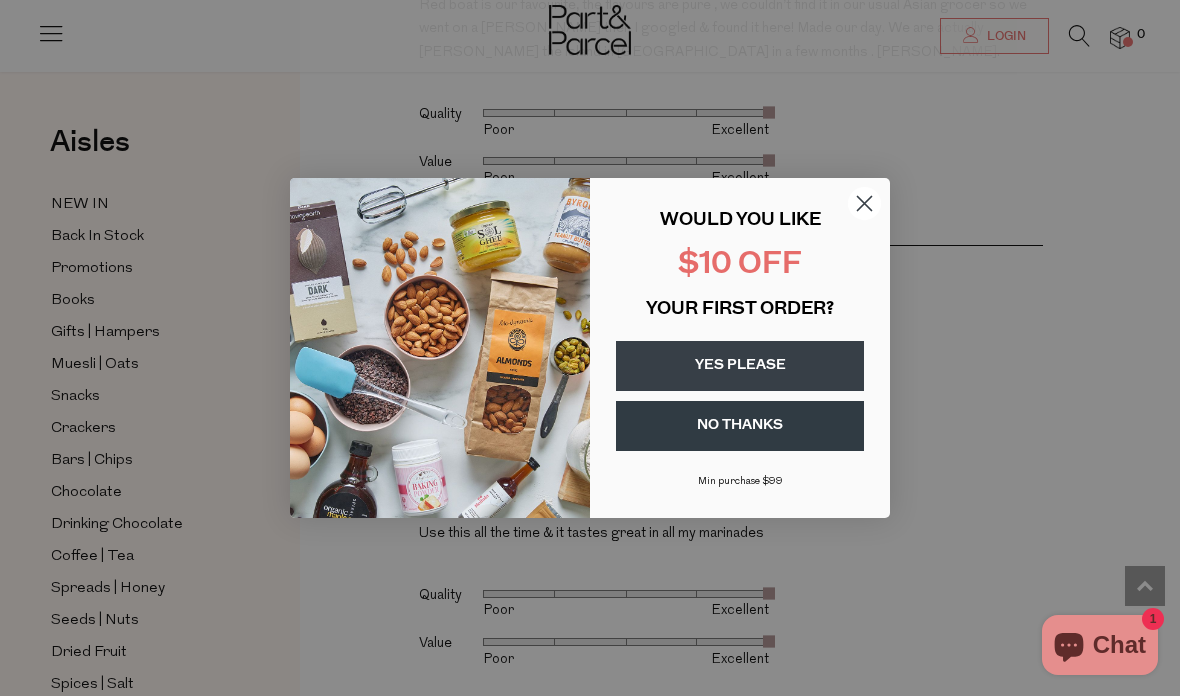click 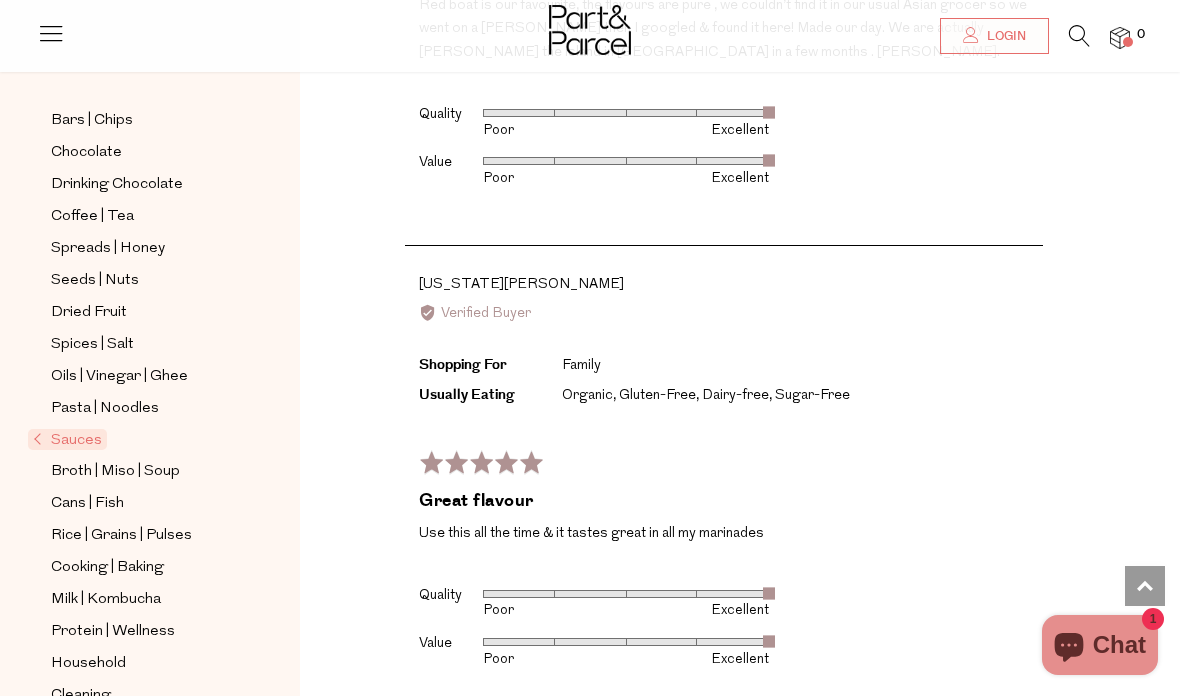 scroll, scrollTop: 341, scrollLeft: 0, axis: vertical 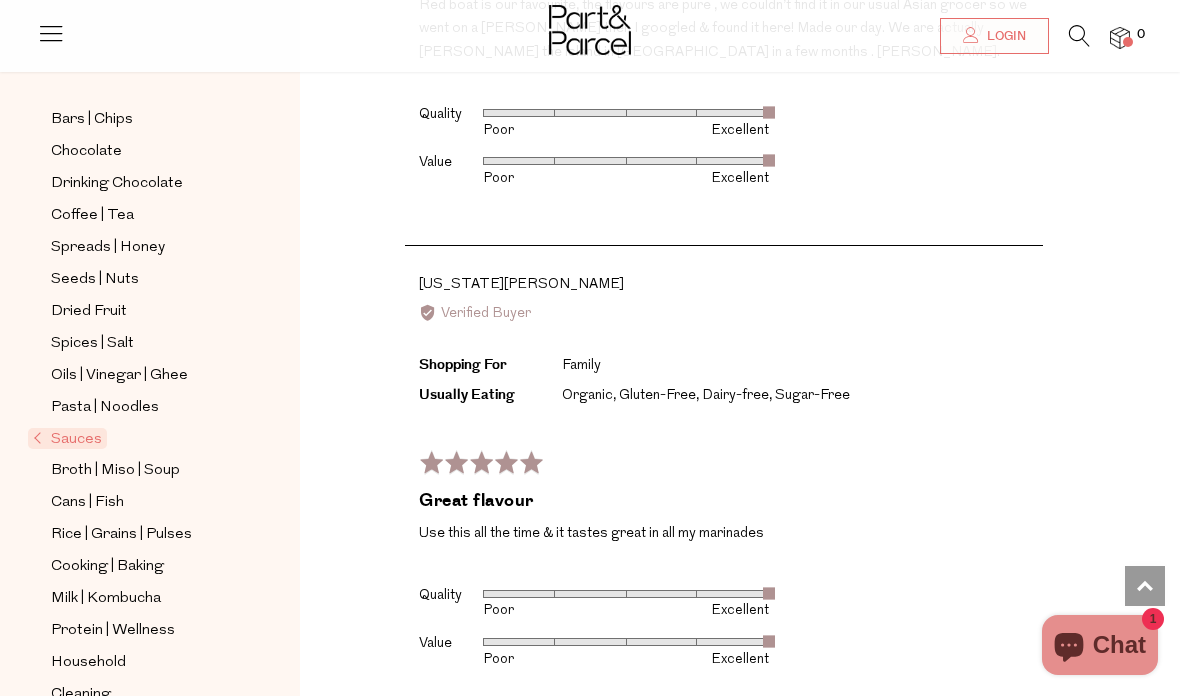 click on "Broth | Miso | Soup" at bounding box center (115, 471) 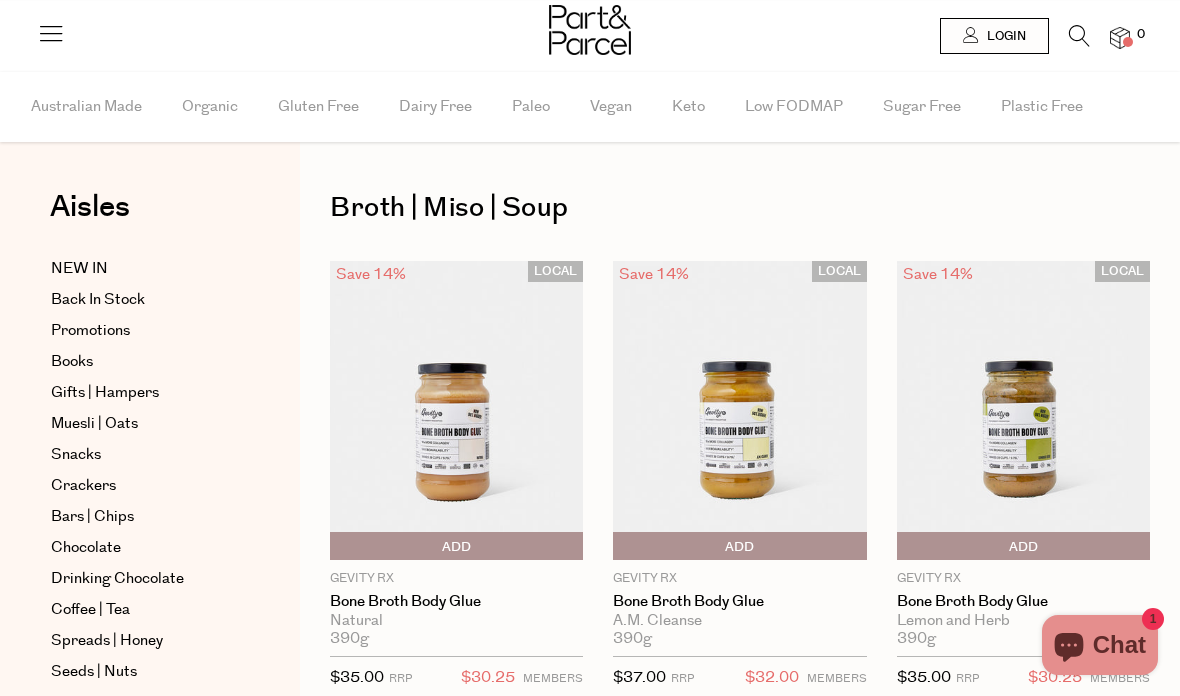 scroll, scrollTop: 0, scrollLeft: 0, axis: both 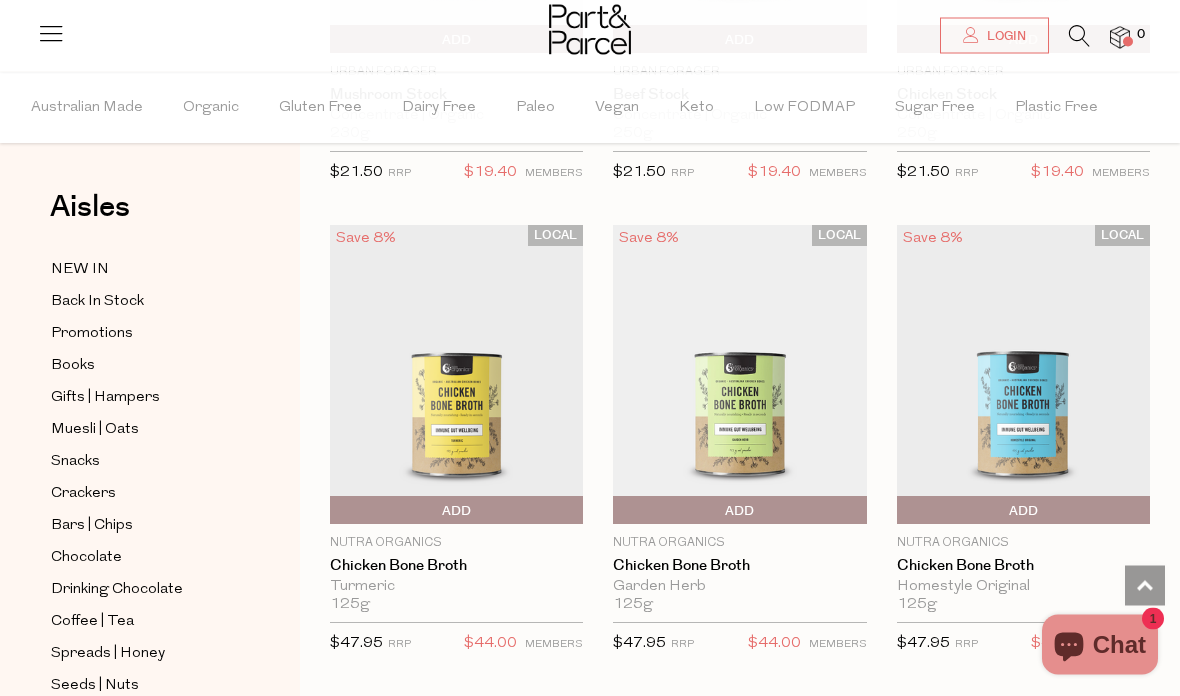 click on "Australian Made" at bounding box center (87, 108) 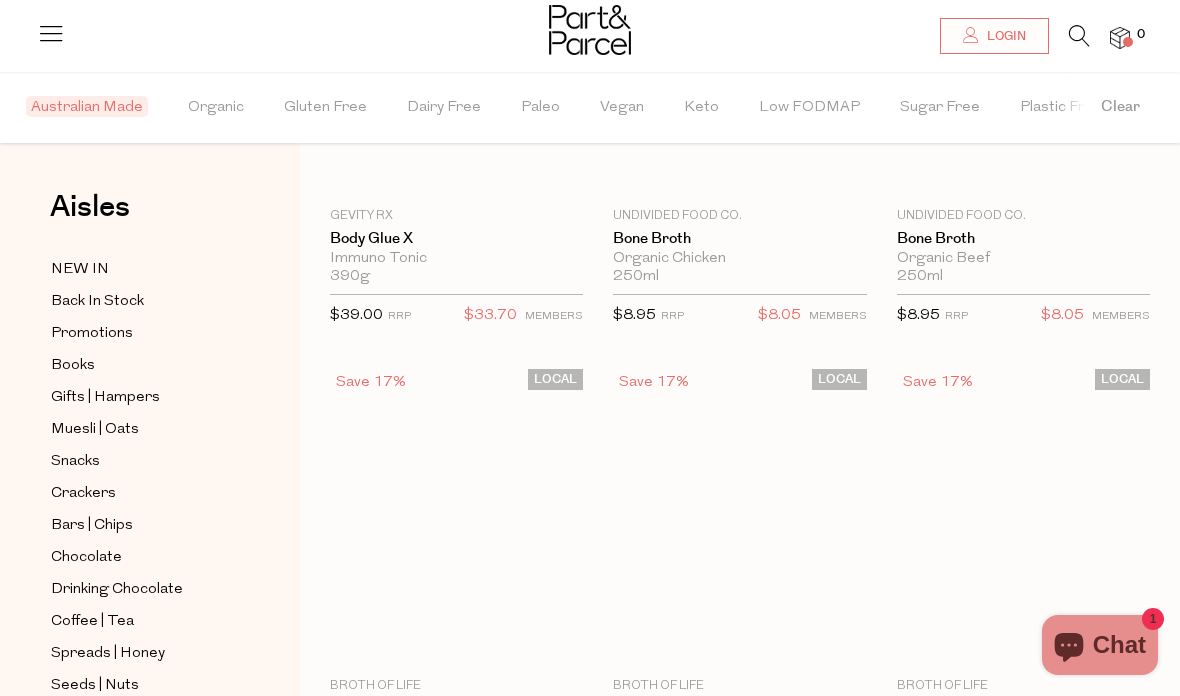 scroll, scrollTop: 0, scrollLeft: 0, axis: both 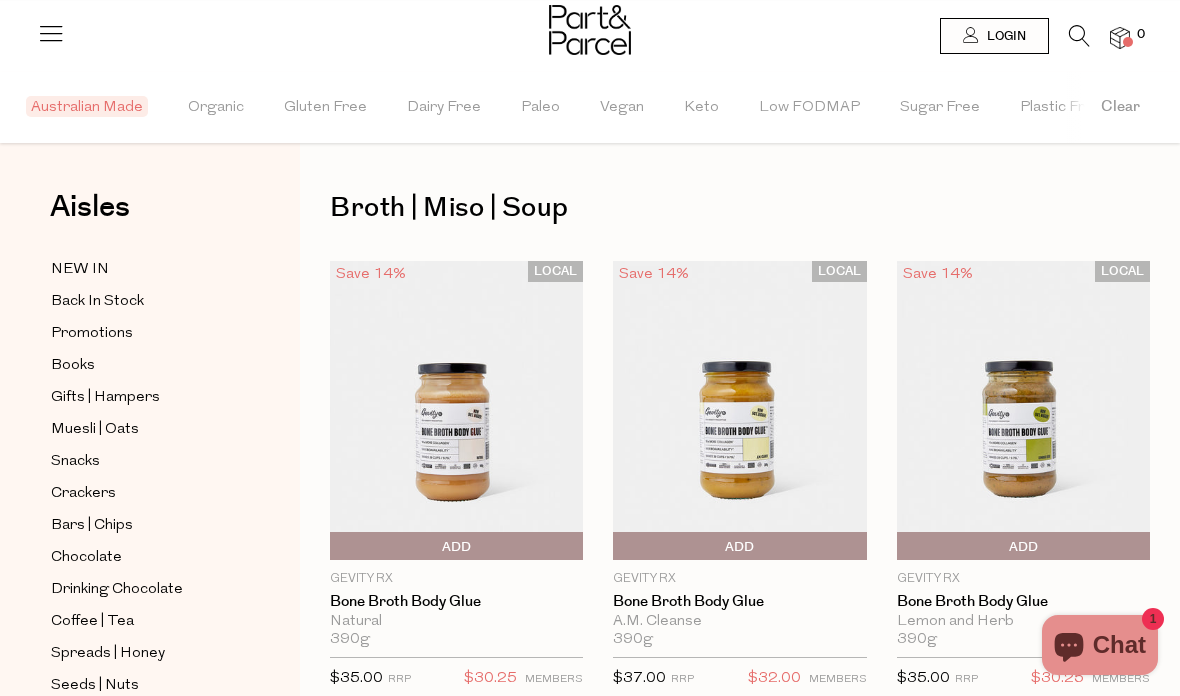 click on "Australian Made" at bounding box center (87, 106) 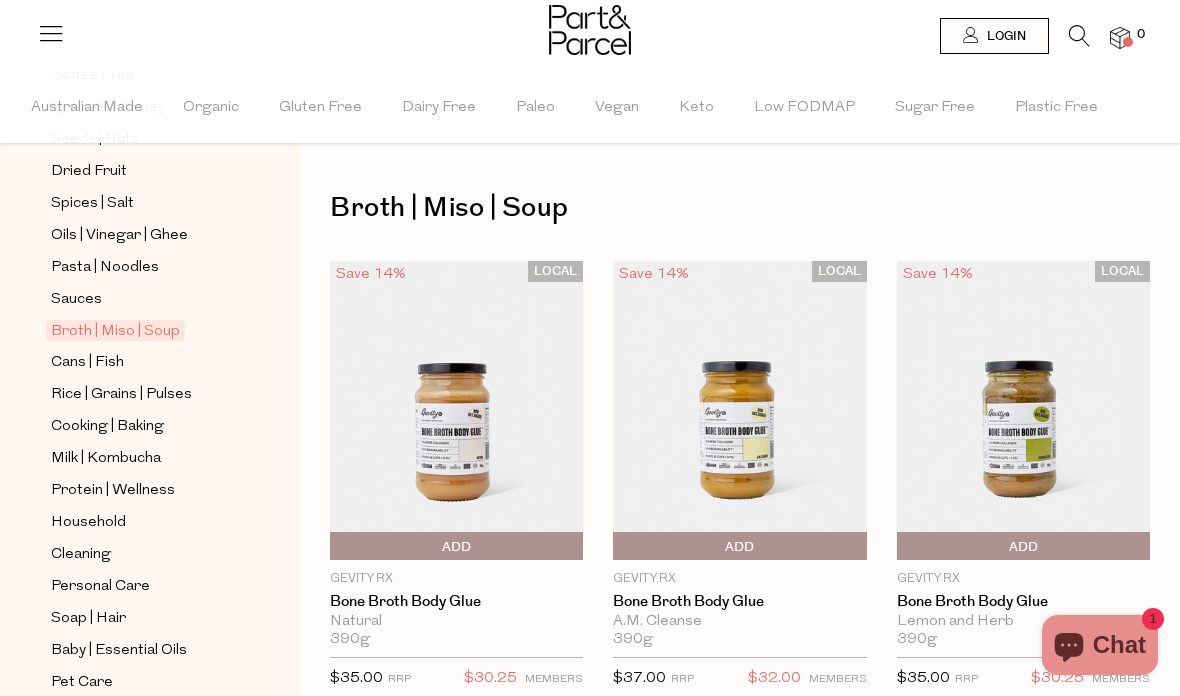 scroll, scrollTop: 527, scrollLeft: 0, axis: vertical 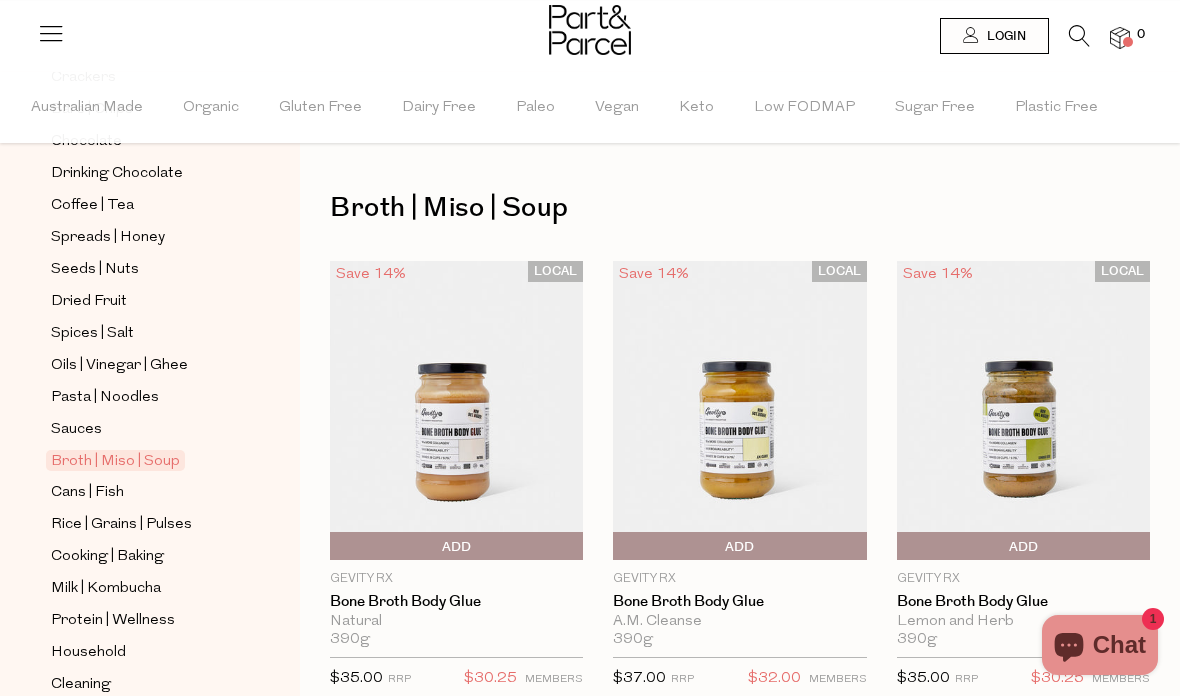 click on "Oils | Vinegar | Ghee" at bounding box center (119, 366) 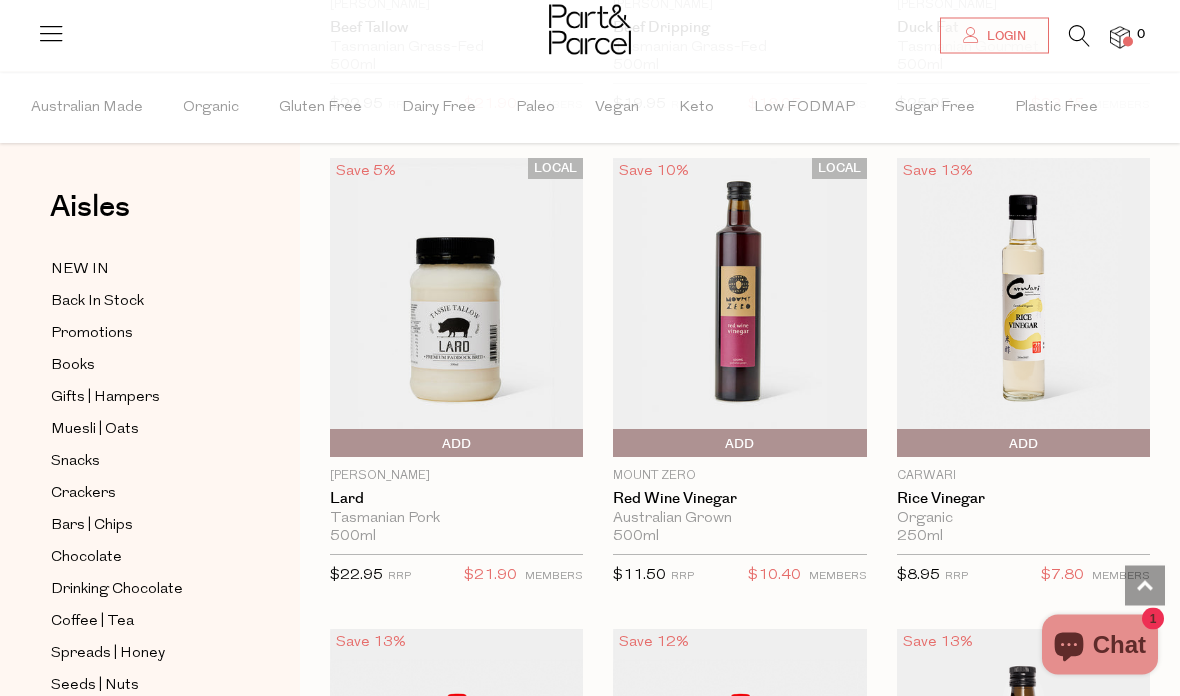 scroll, scrollTop: 4808, scrollLeft: 0, axis: vertical 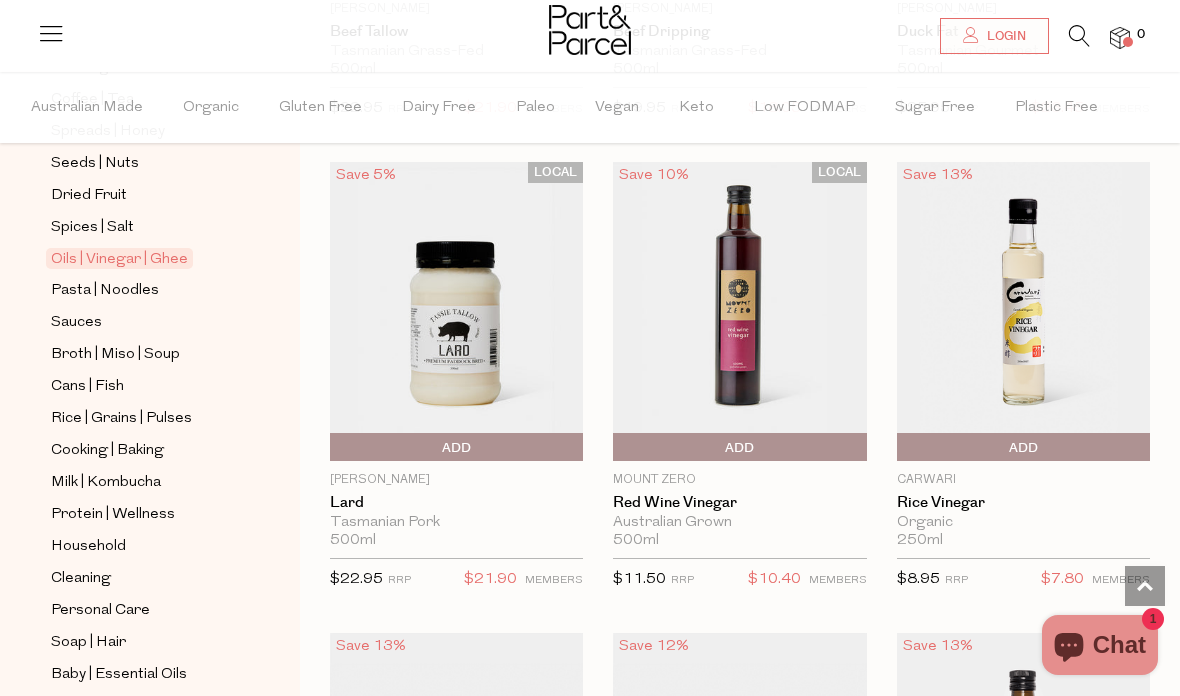 click at bounding box center (51, 41) 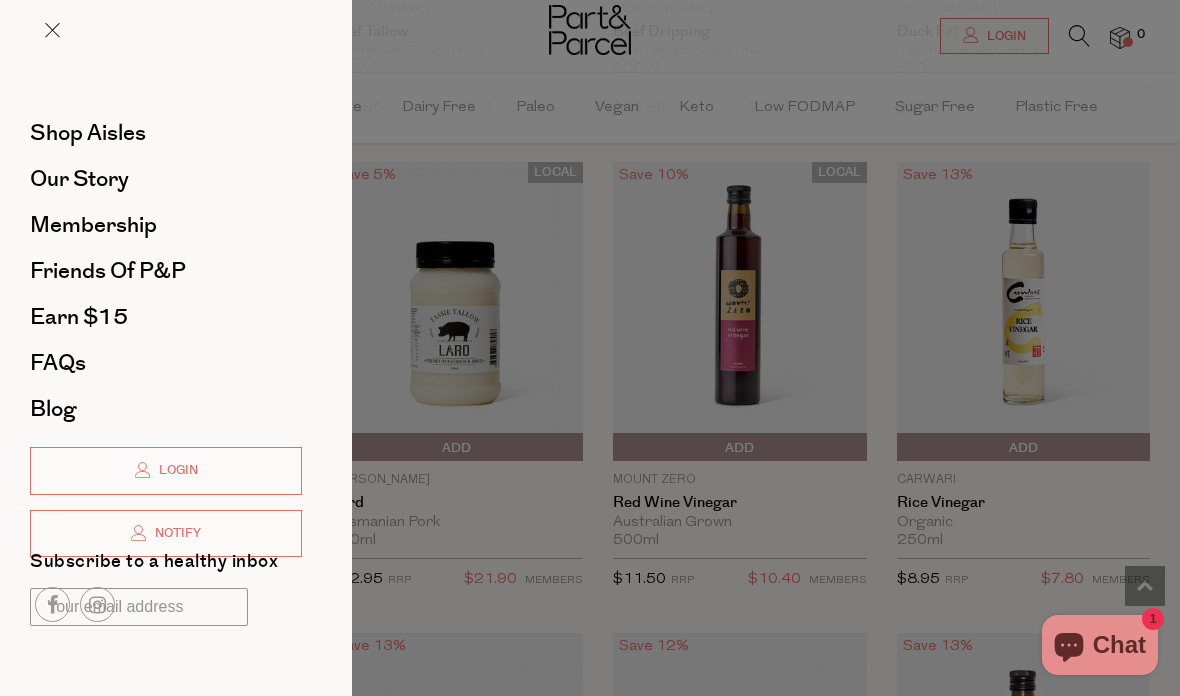 click on "Our Story" at bounding box center [79, 179] 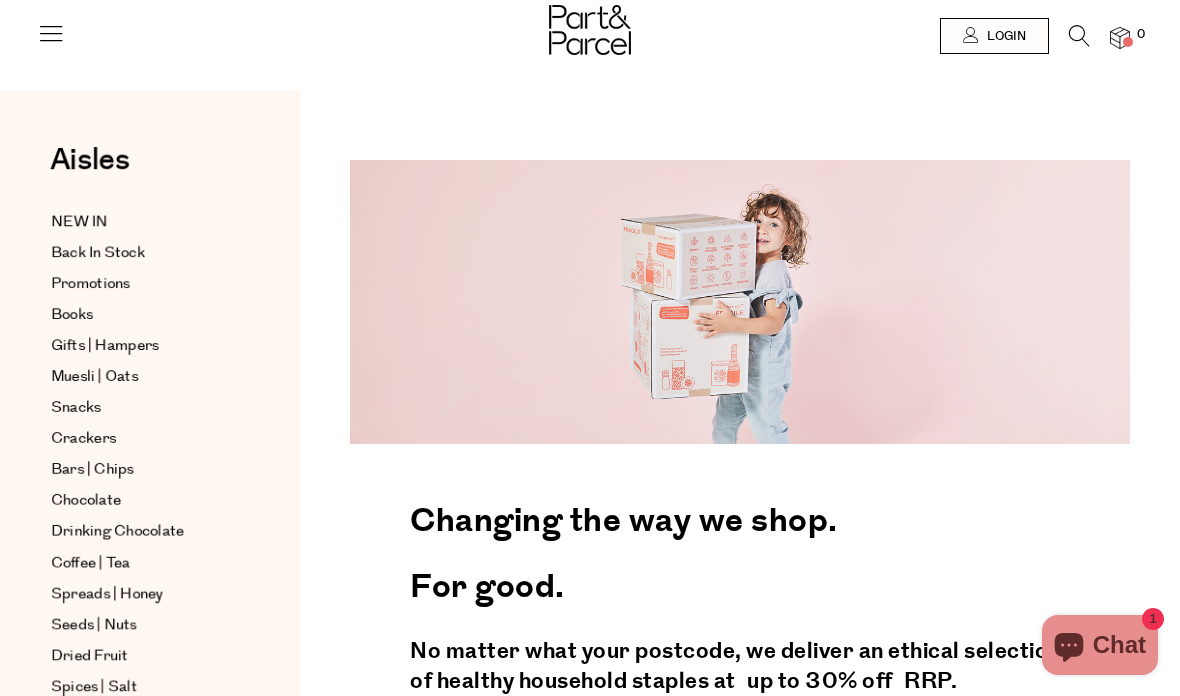 scroll, scrollTop: 0, scrollLeft: 0, axis: both 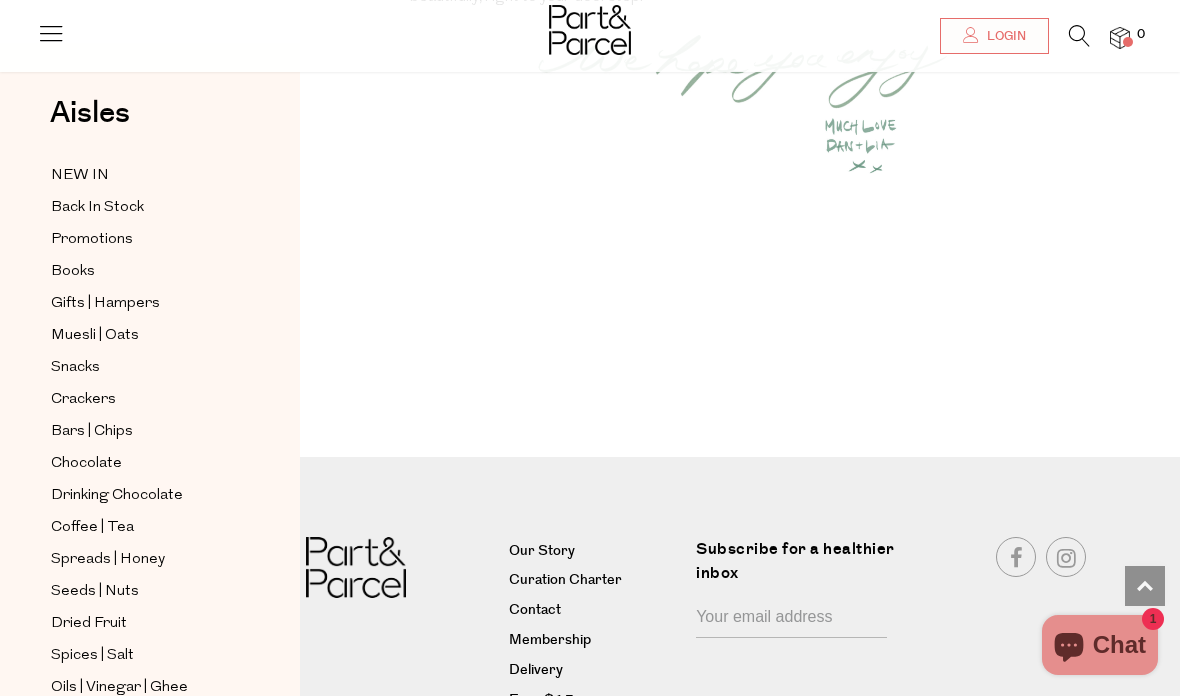 click on "Our Story     Curation Charter     Contact     Membership     Delivery     Earn $15
Subscribe for a healthier inbox
Sub Submit
Connect With Us
©  Part&Parcel  2024. All Rights Reserved." at bounding box center [590, 628] 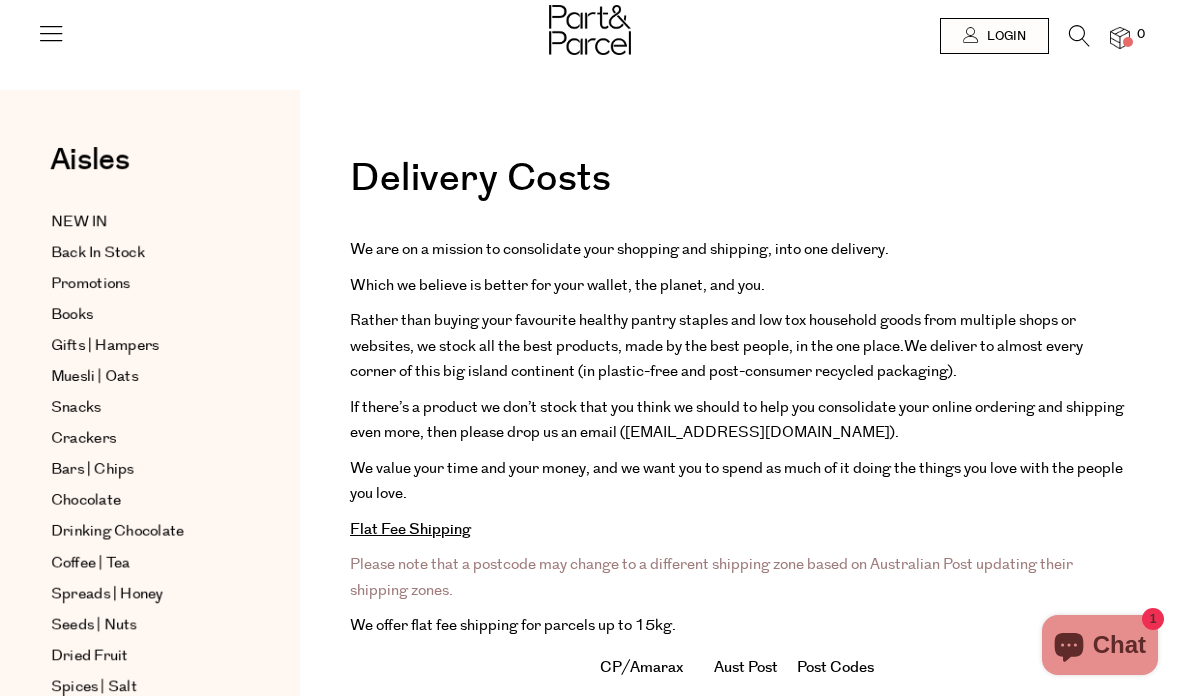 scroll, scrollTop: 0, scrollLeft: 0, axis: both 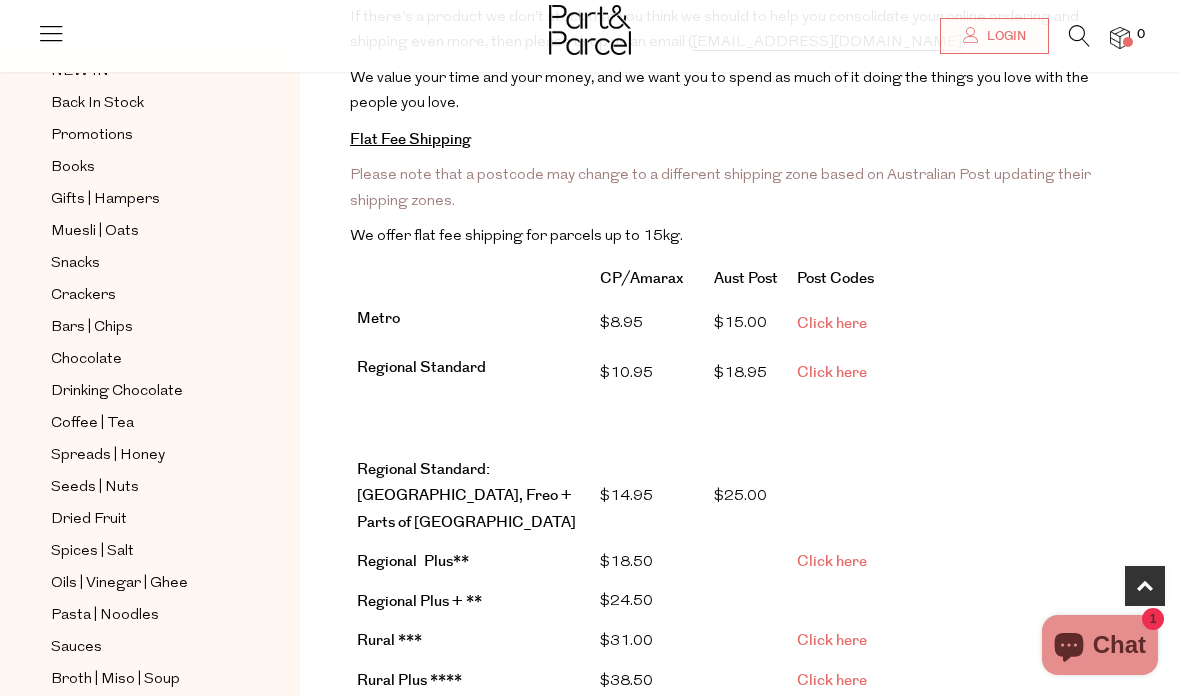 click on "Chocolate" at bounding box center [86, 360] 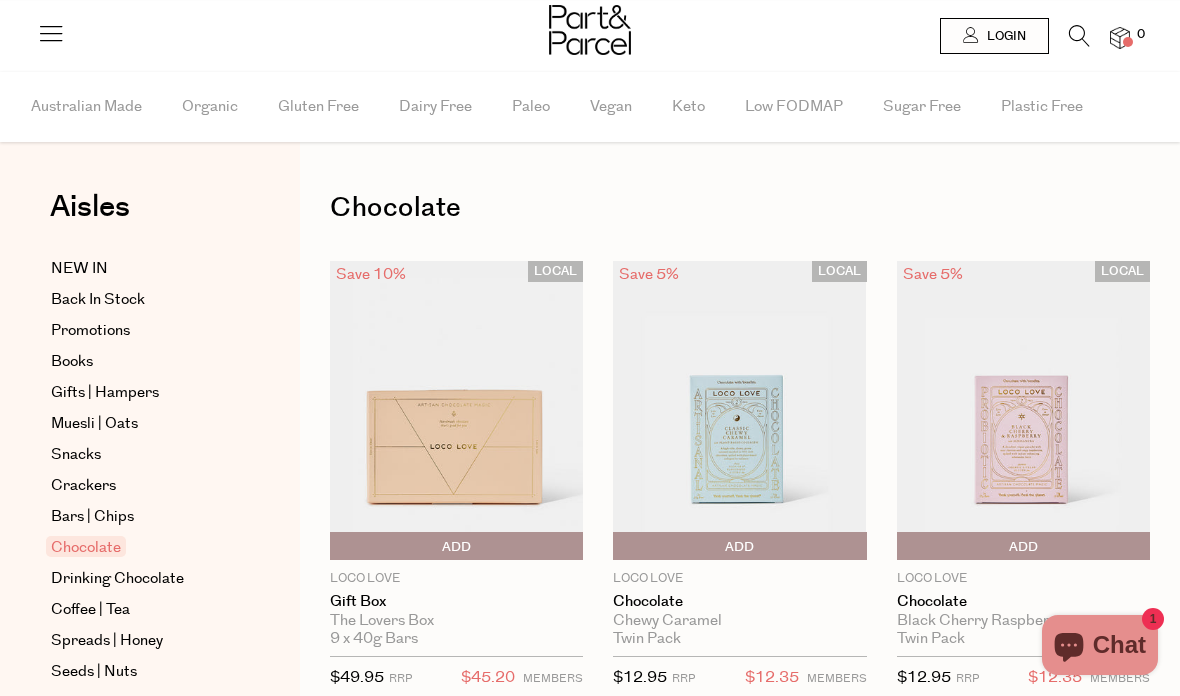 scroll, scrollTop: 0, scrollLeft: 0, axis: both 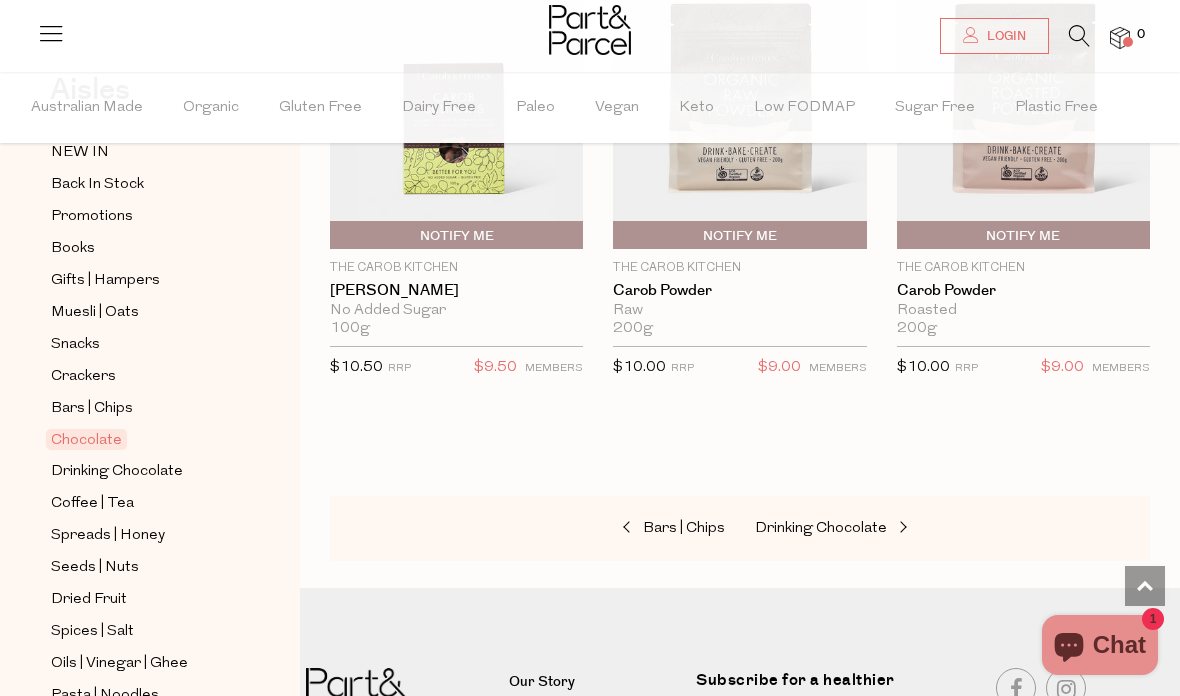click on "Muesli | Oats" at bounding box center (95, 313) 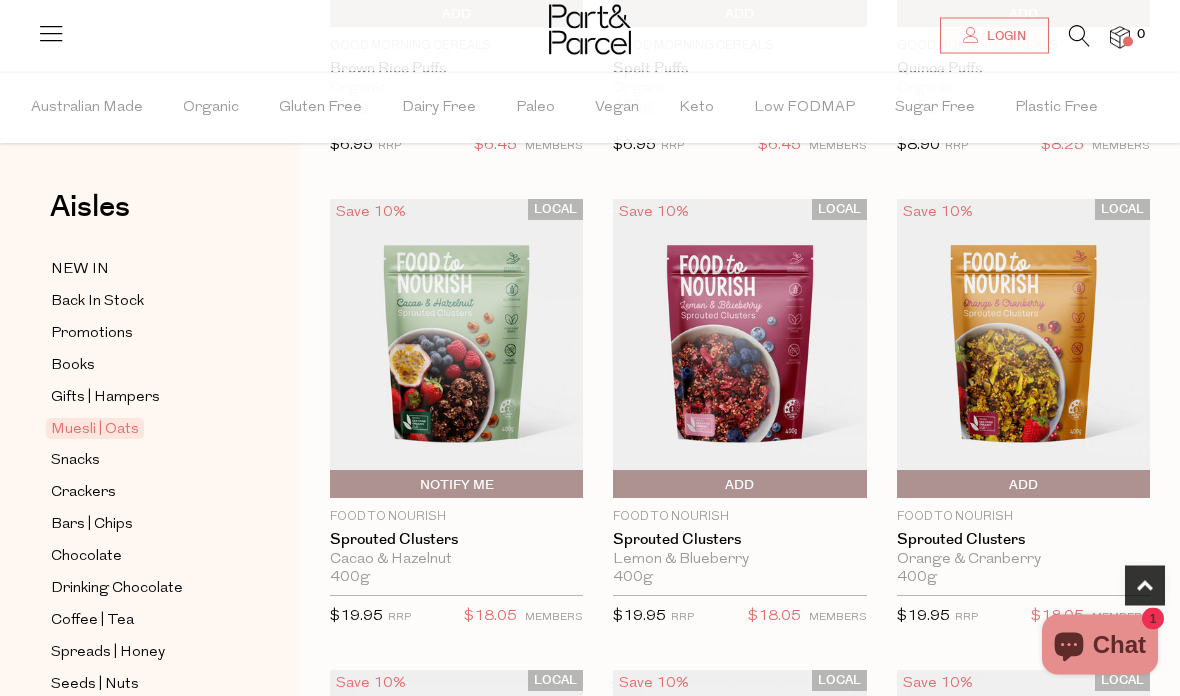 scroll, scrollTop: 1004, scrollLeft: 0, axis: vertical 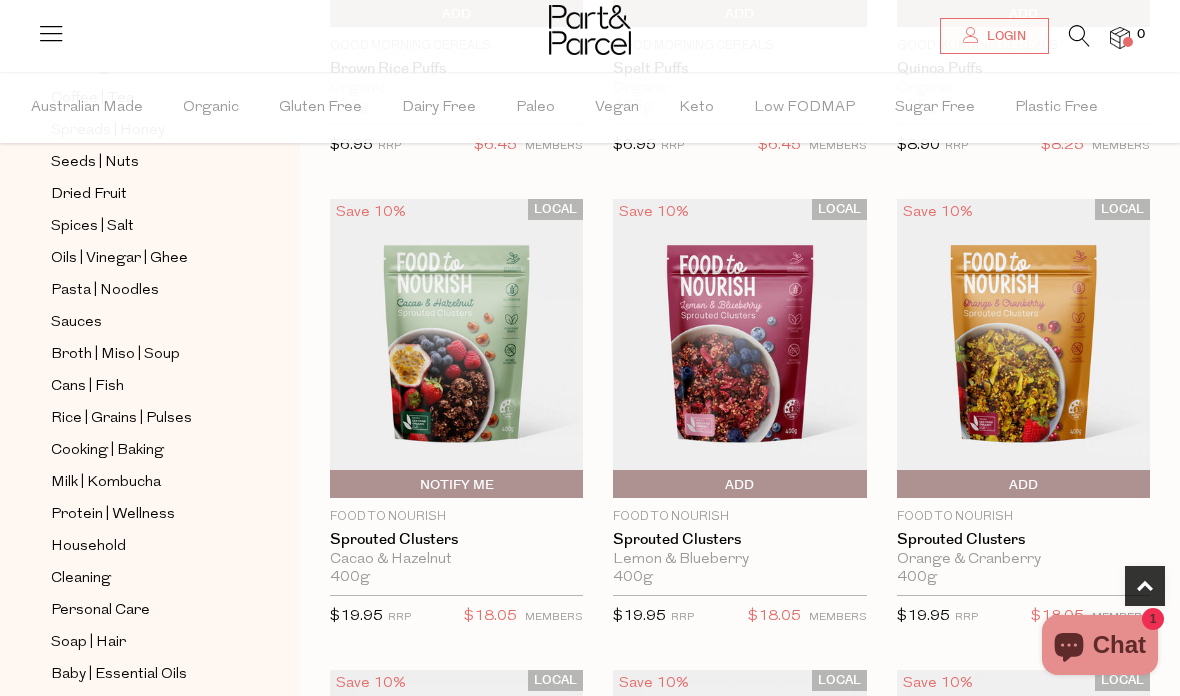 click on "Household" at bounding box center [88, 547] 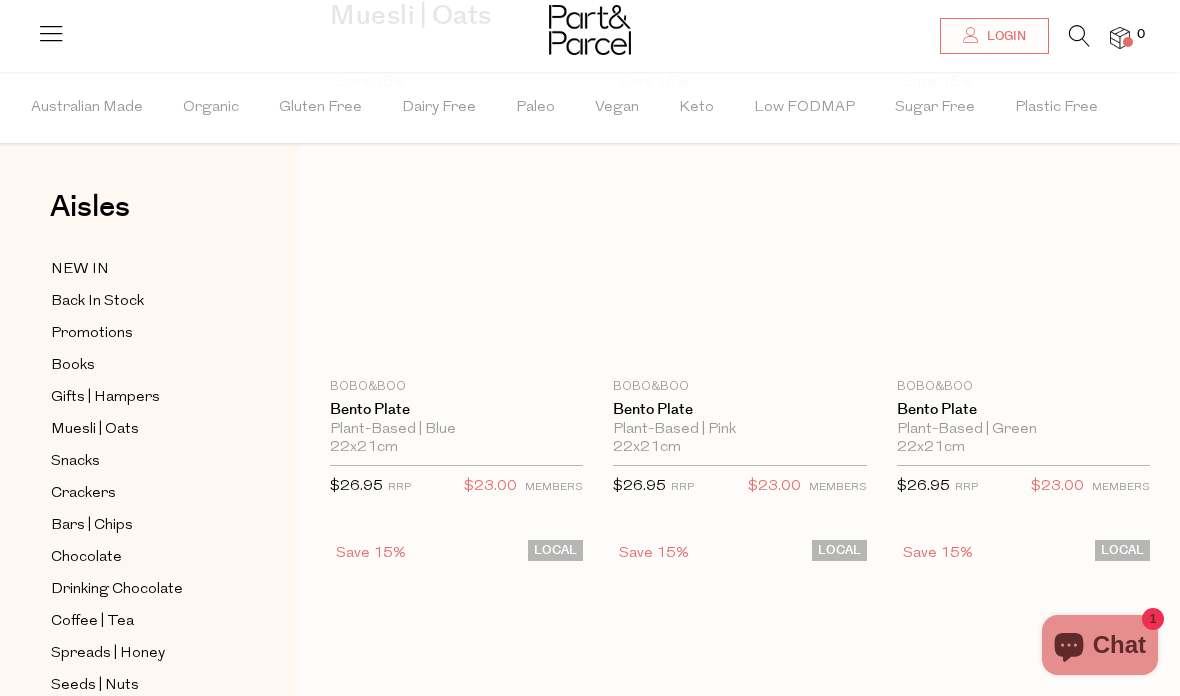 scroll, scrollTop: 0, scrollLeft: 0, axis: both 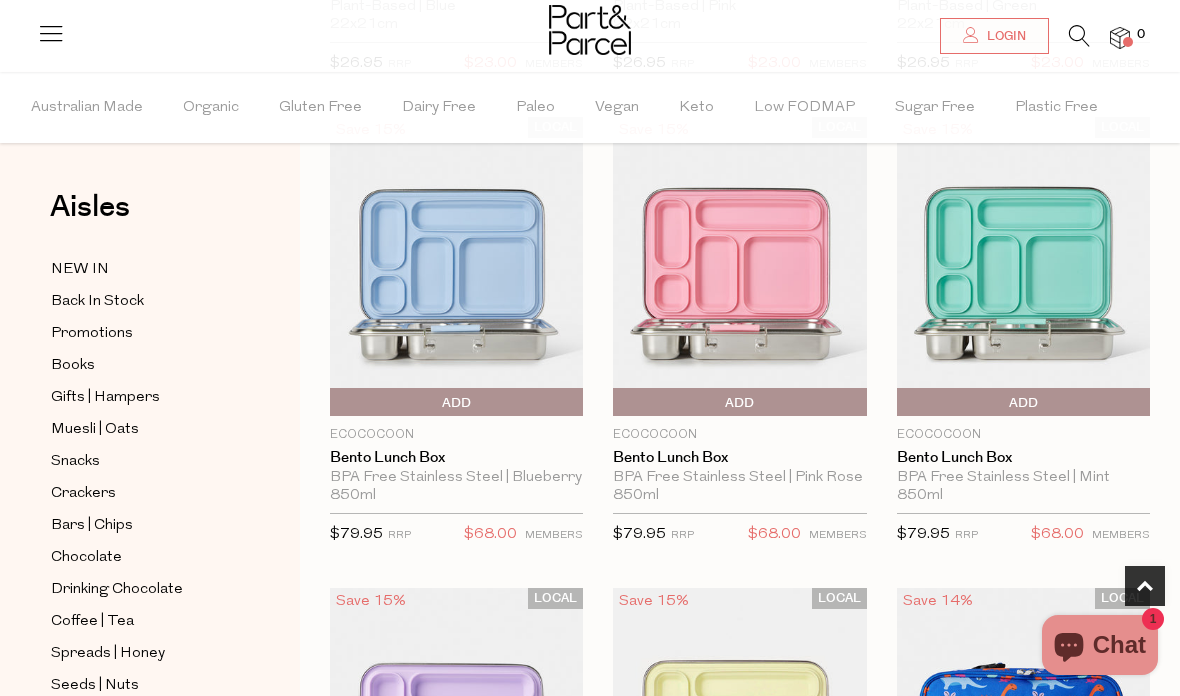 click at bounding box center (456, 266) 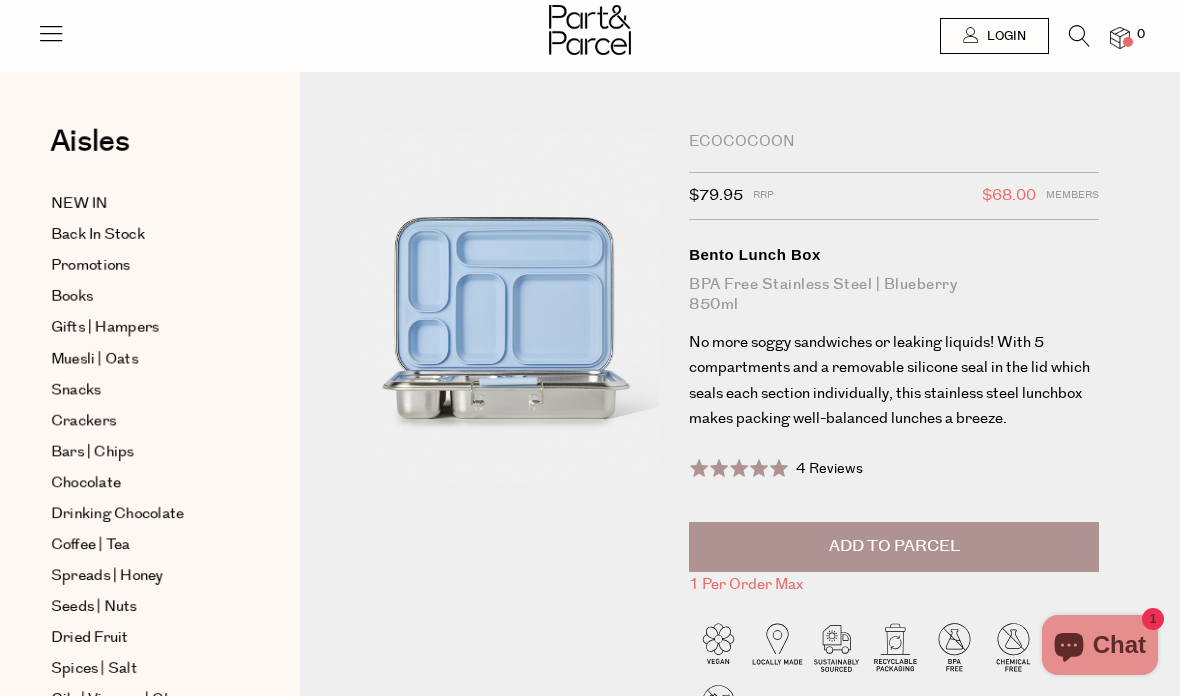 scroll, scrollTop: 0, scrollLeft: 0, axis: both 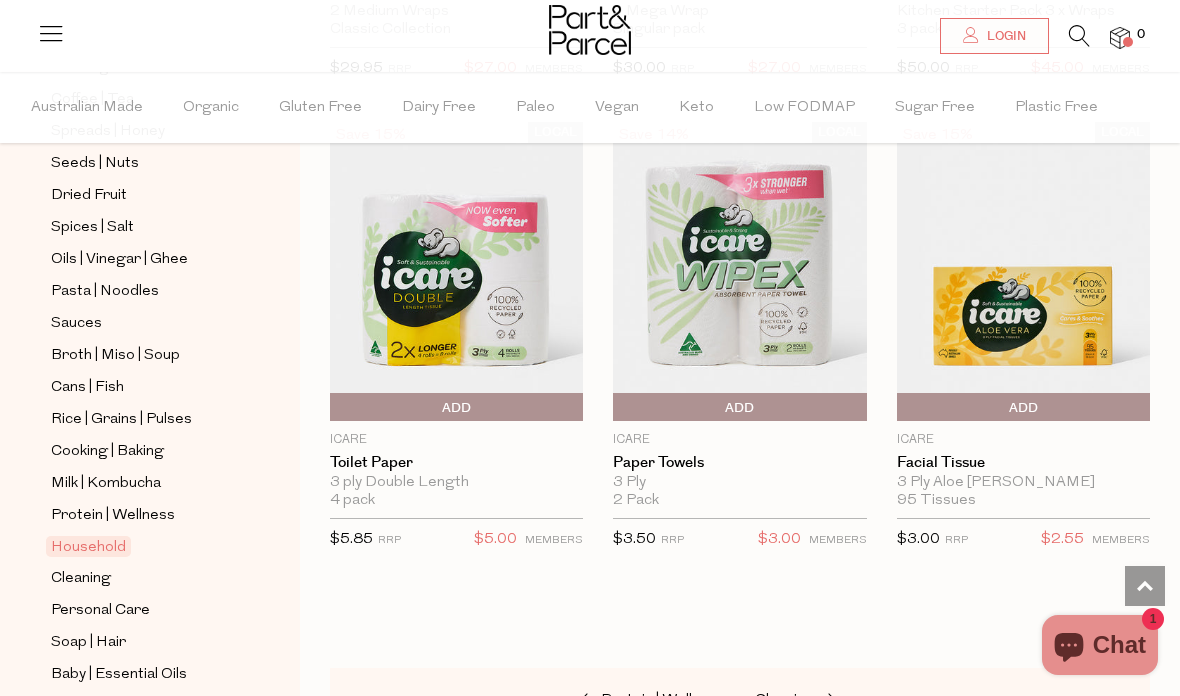 click on "Cans | Fish" at bounding box center [87, 388] 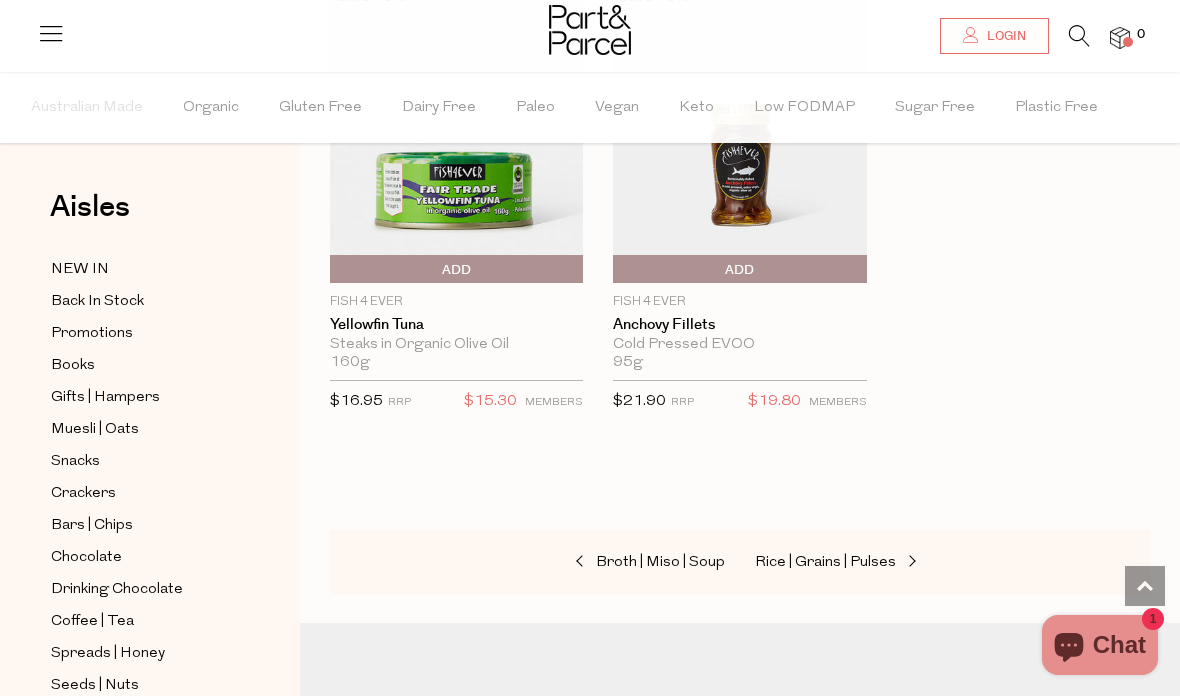 scroll, scrollTop: 3727, scrollLeft: 0, axis: vertical 